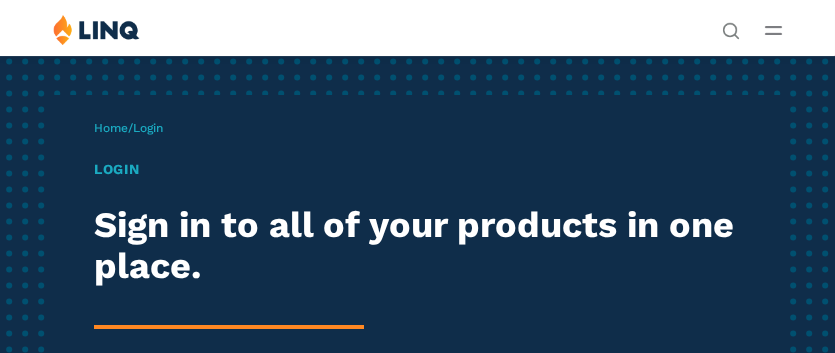 scroll, scrollTop: 0, scrollLeft: 0, axis: both 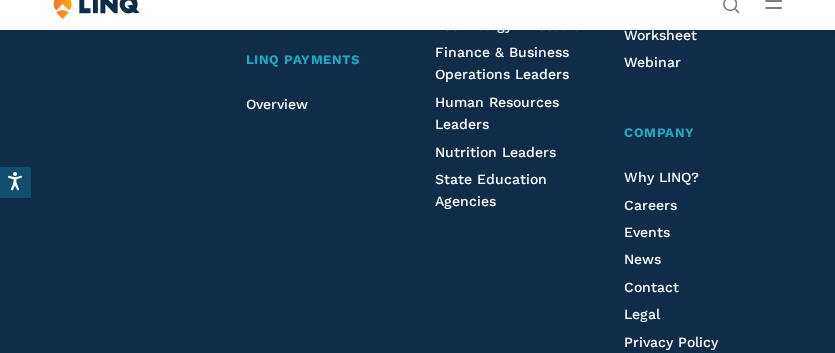 click on "TITAN" at bounding box center (167, -916) 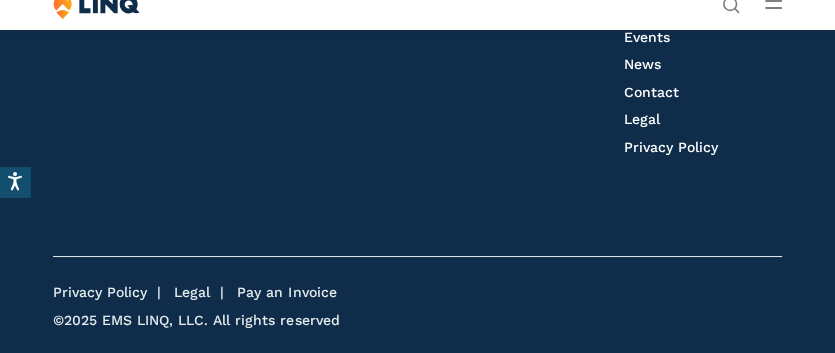 scroll, scrollTop: 2542, scrollLeft: 0, axis: vertical 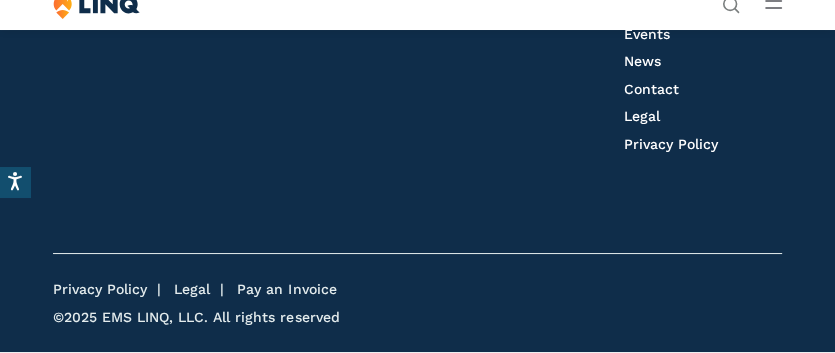 click on "District Portal" at bounding box center [167, -997] 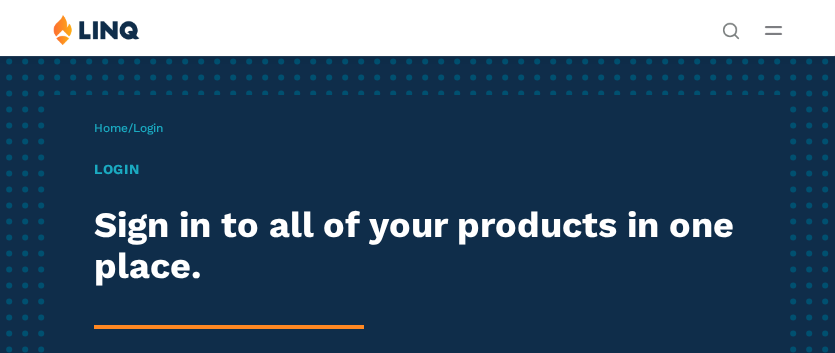 scroll, scrollTop: 0, scrollLeft: 0, axis: both 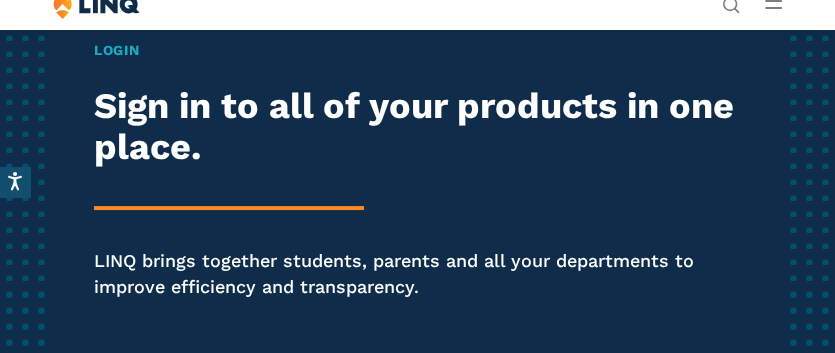 click on "Login" at bounding box center [417, 50] 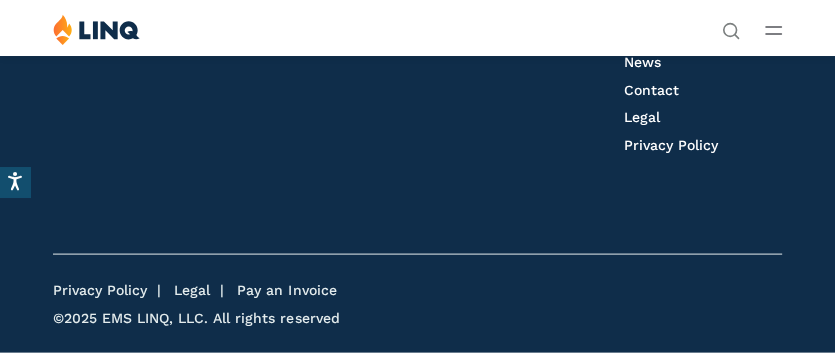 scroll, scrollTop: 3371, scrollLeft: 0, axis: vertical 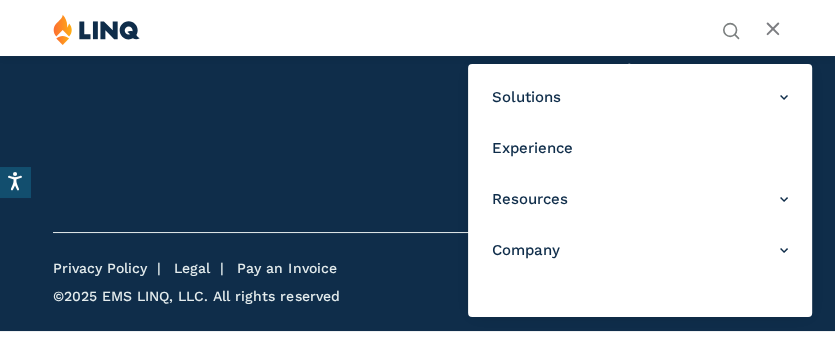 type 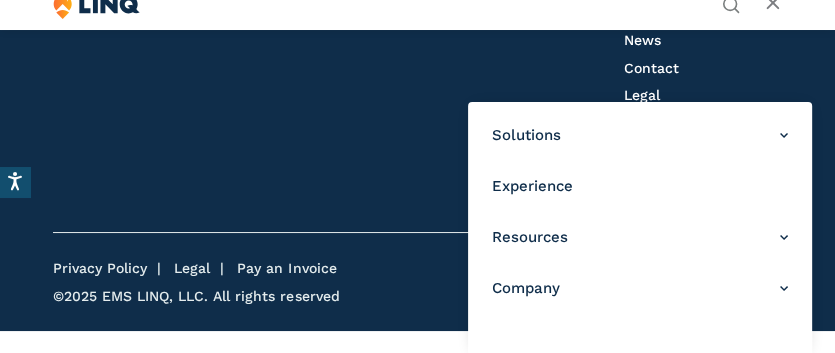 scroll, scrollTop: 3451, scrollLeft: 0, axis: vertical 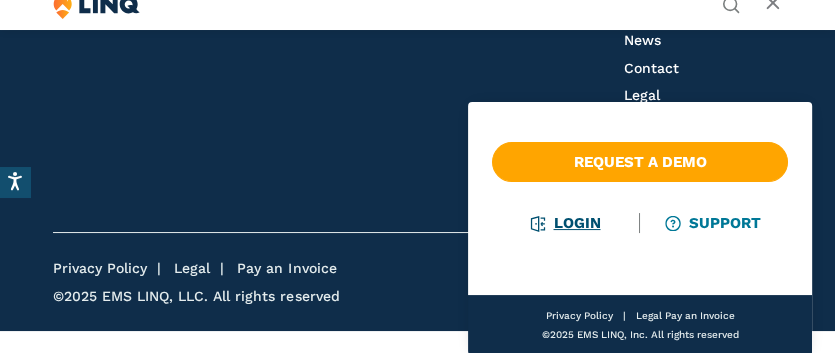 click on "Login" at bounding box center [565, 223] 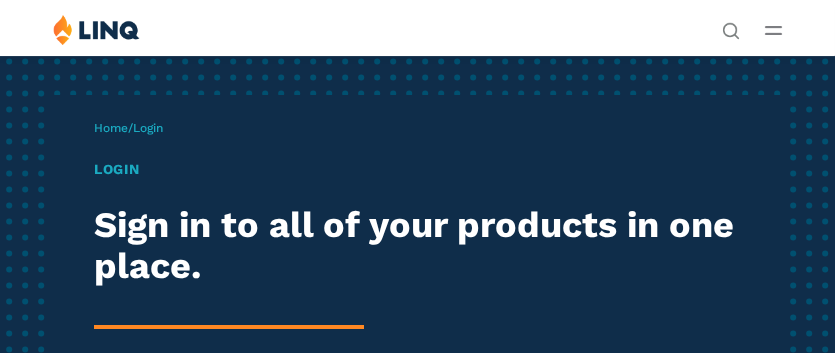 scroll, scrollTop: 0, scrollLeft: 0, axis: both 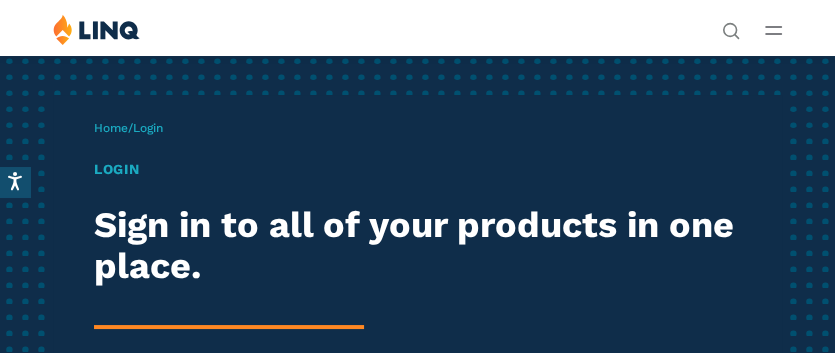 click on "Login" at bounding box center (417, 169) 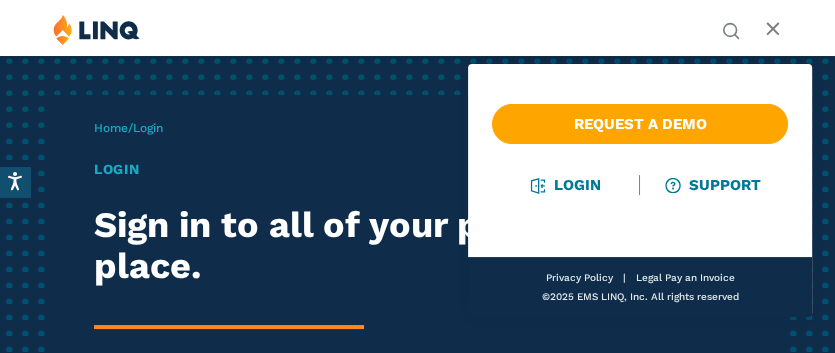 scroll, scrollTop: 429, scrollLeft: 0, axis: vertical 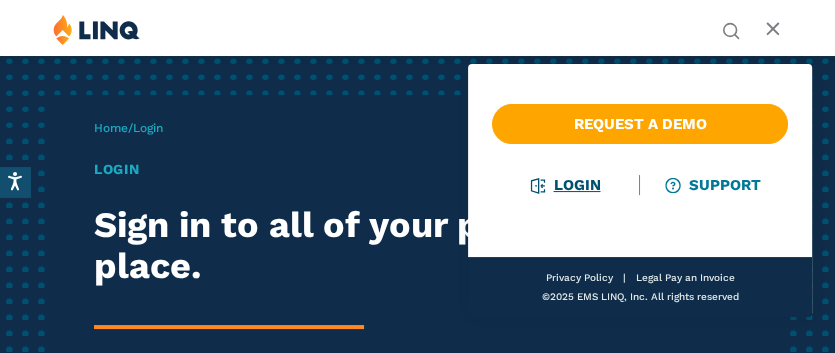 click on "Login" at bounding box center (565, 185) 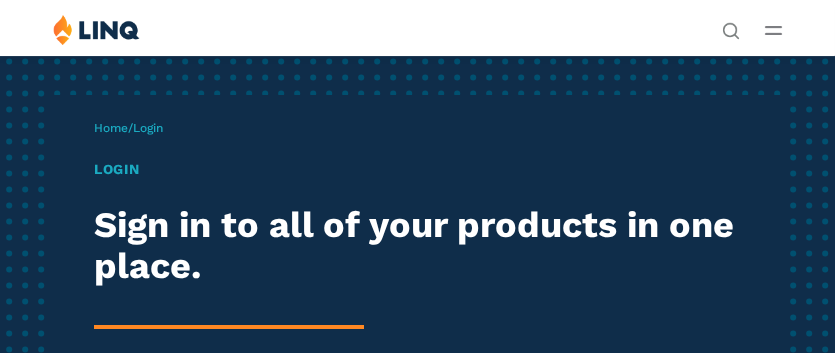 scroll, scrollTop: 0, scrollLeft: 0, axis: both 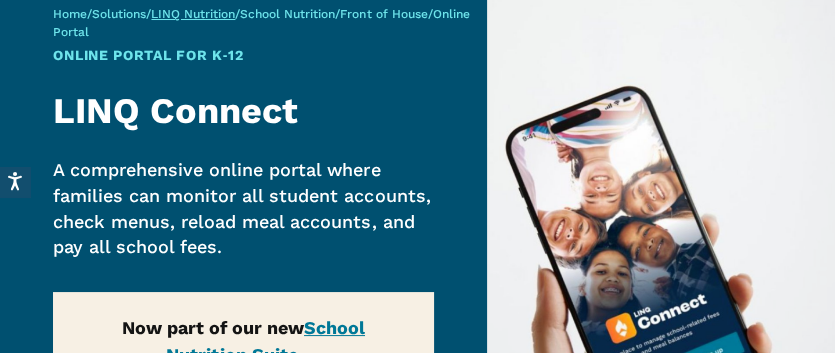 click on "LINQ Nutrition" at bounding box center (193, 14) 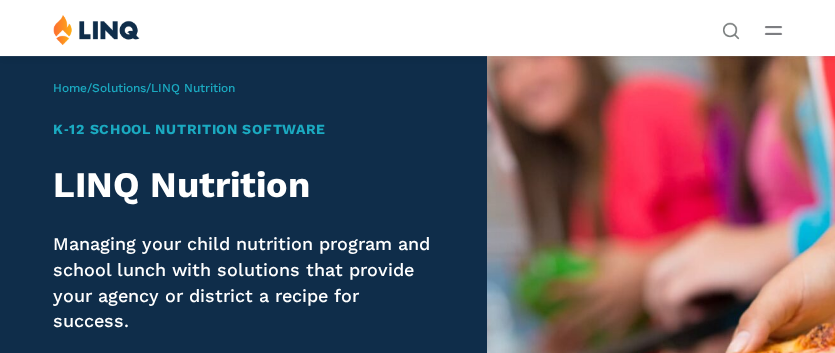 scroll, scrollTop: 0, scrollLeft: 0, axis: both 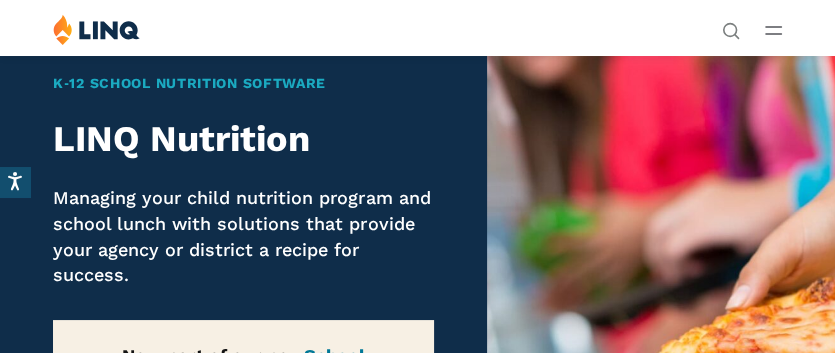 click 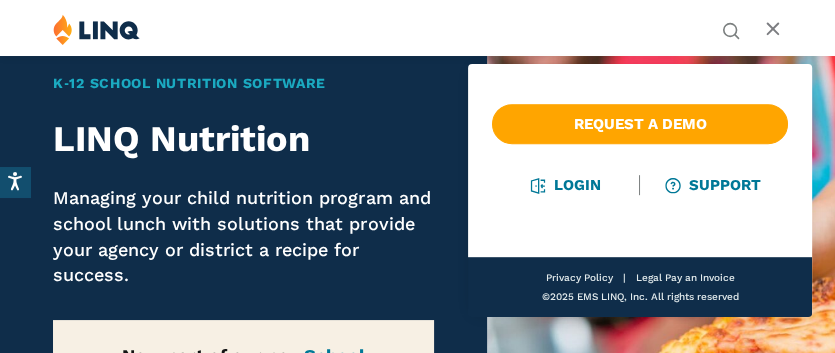 scroll, scrollTop: 1193, scrollLeft: 0, axis: vertical 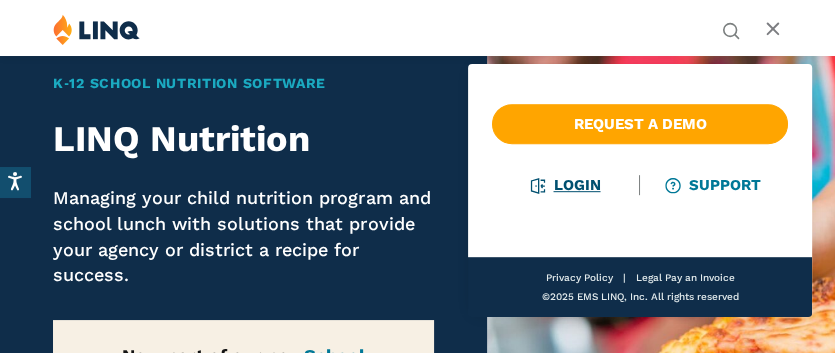 click on "Login" at bounding box center (565, 185) 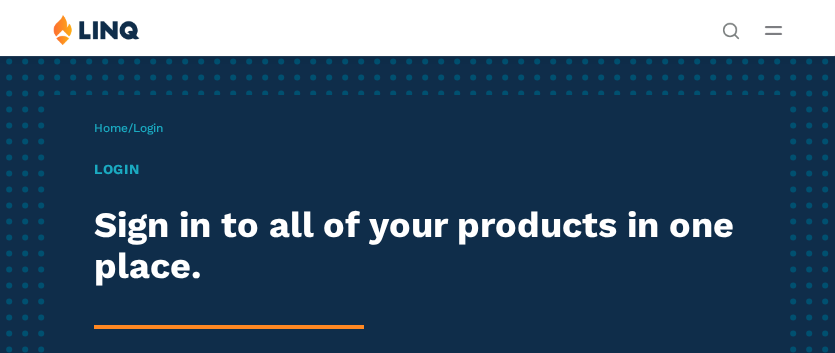 scroll, scrollTop: 0, scrollLeft: 0, axis: both 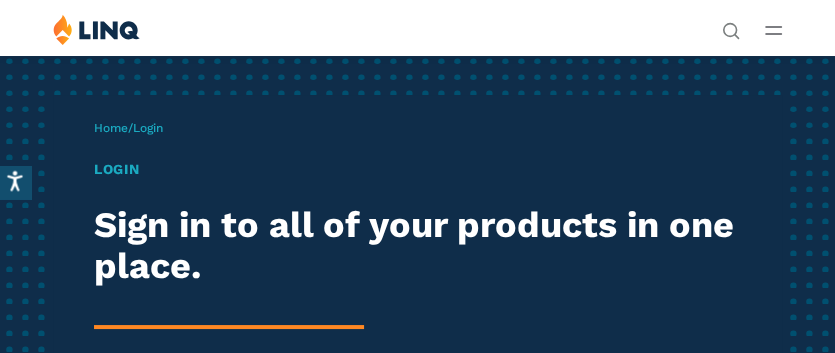 click 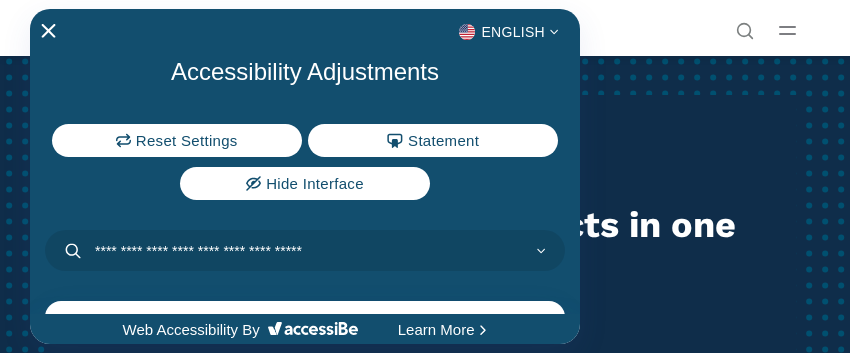 click 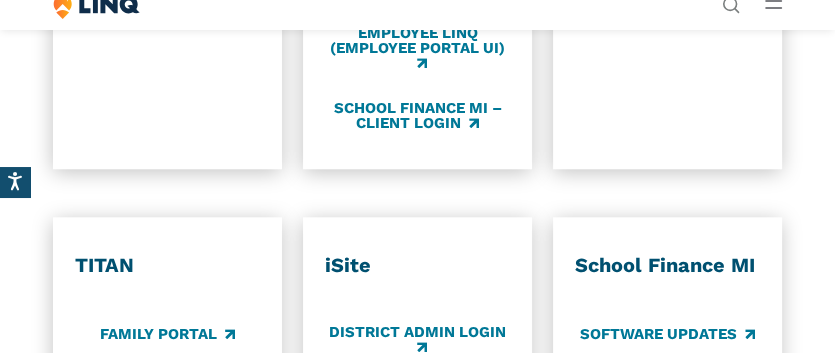 scroll, scrollTop: 1256, scrollLeft: 0, axis: vertical 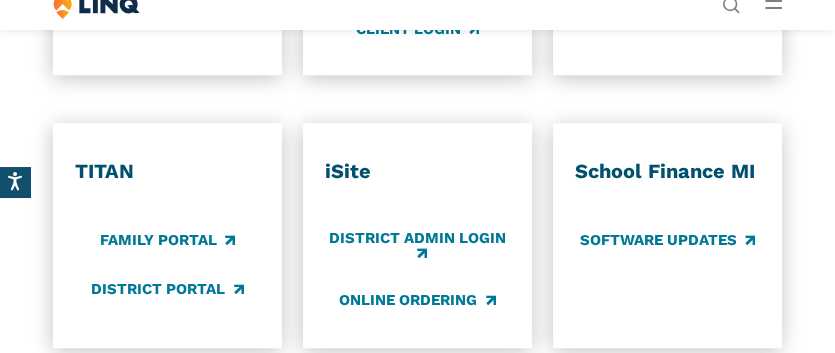 click on "Which application would you like to sign in to?
LINQ connects the entire K‑12 community, helping your district to work far more efficiently." at bounding box center [417, -468] 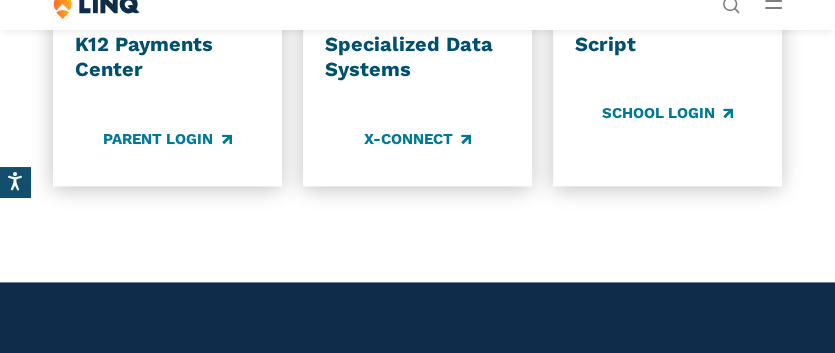 scroll, scrollTop: 1696, scrollLeft: 0, axis: vertical 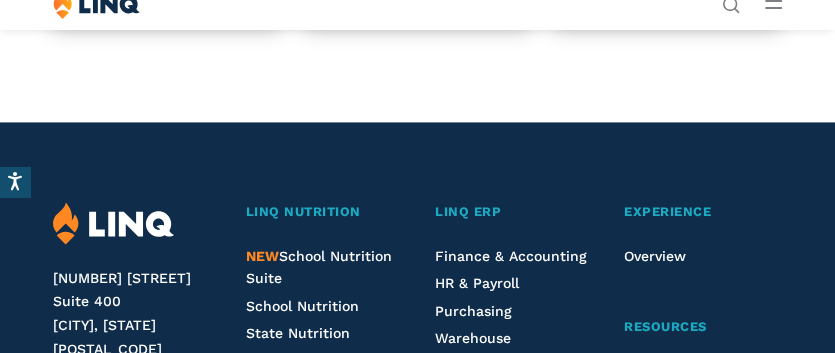 click on "Meals Plus
Support Login
Help Site
LINQ Nutrition (Meals Plus v10)
LINQ
LINQ Finance/HR/Charter
LINQ Accounting (school level)
Employee LINQ (Employee Portal UI)
School Finance MI – Client Login
Colyar
CARTEWHEEL Meal Counter
CARTEWHEEL" at bounding box center (417, -679) 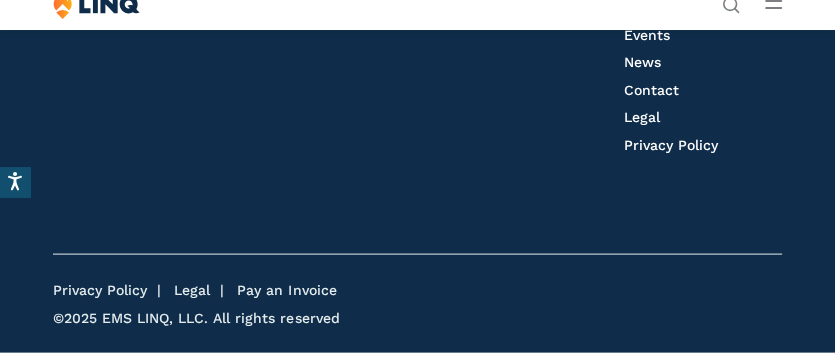 scroll, scrollTop: 2909, scrollLeft: 0, axis: vertical 